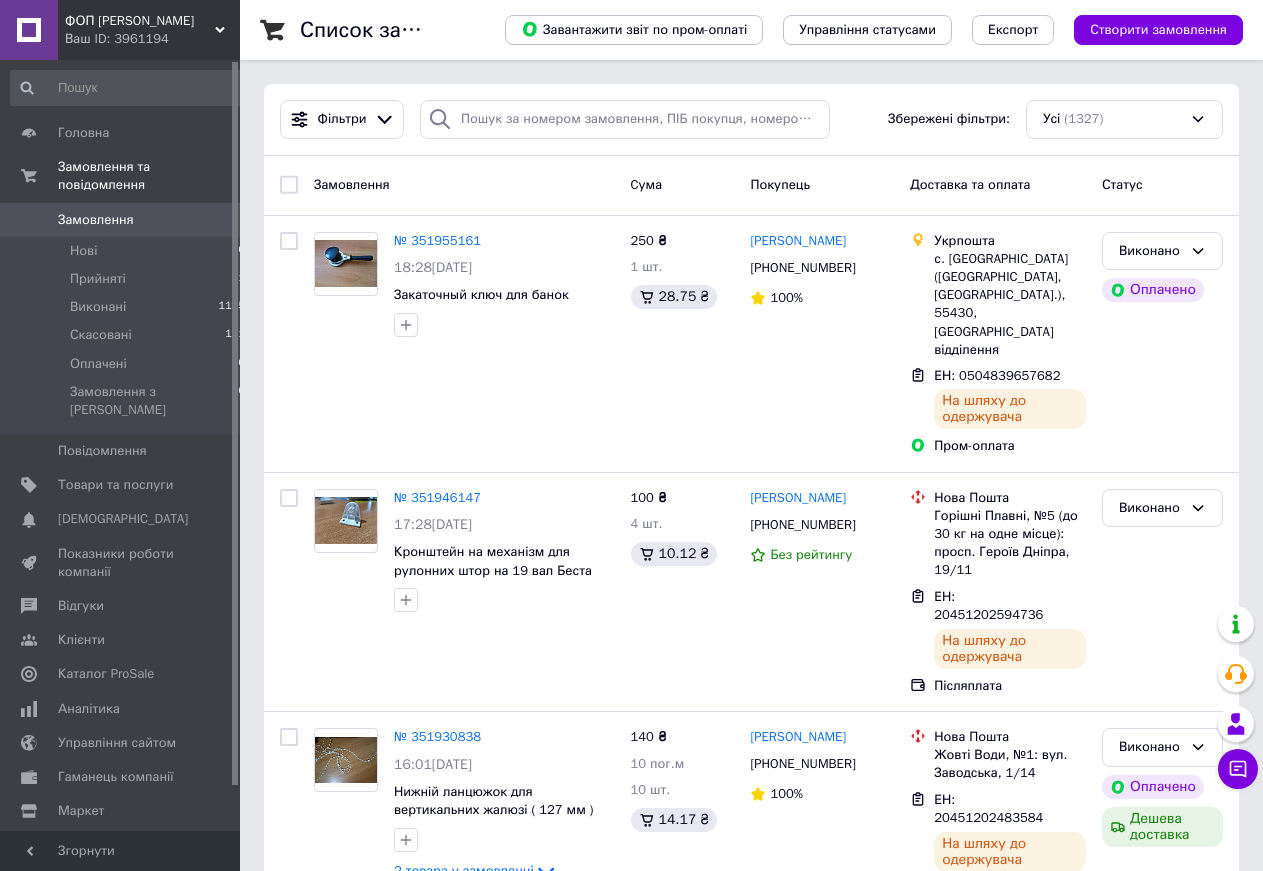scroll, scrollTop: 0, scrollLeft: 0, axis: both 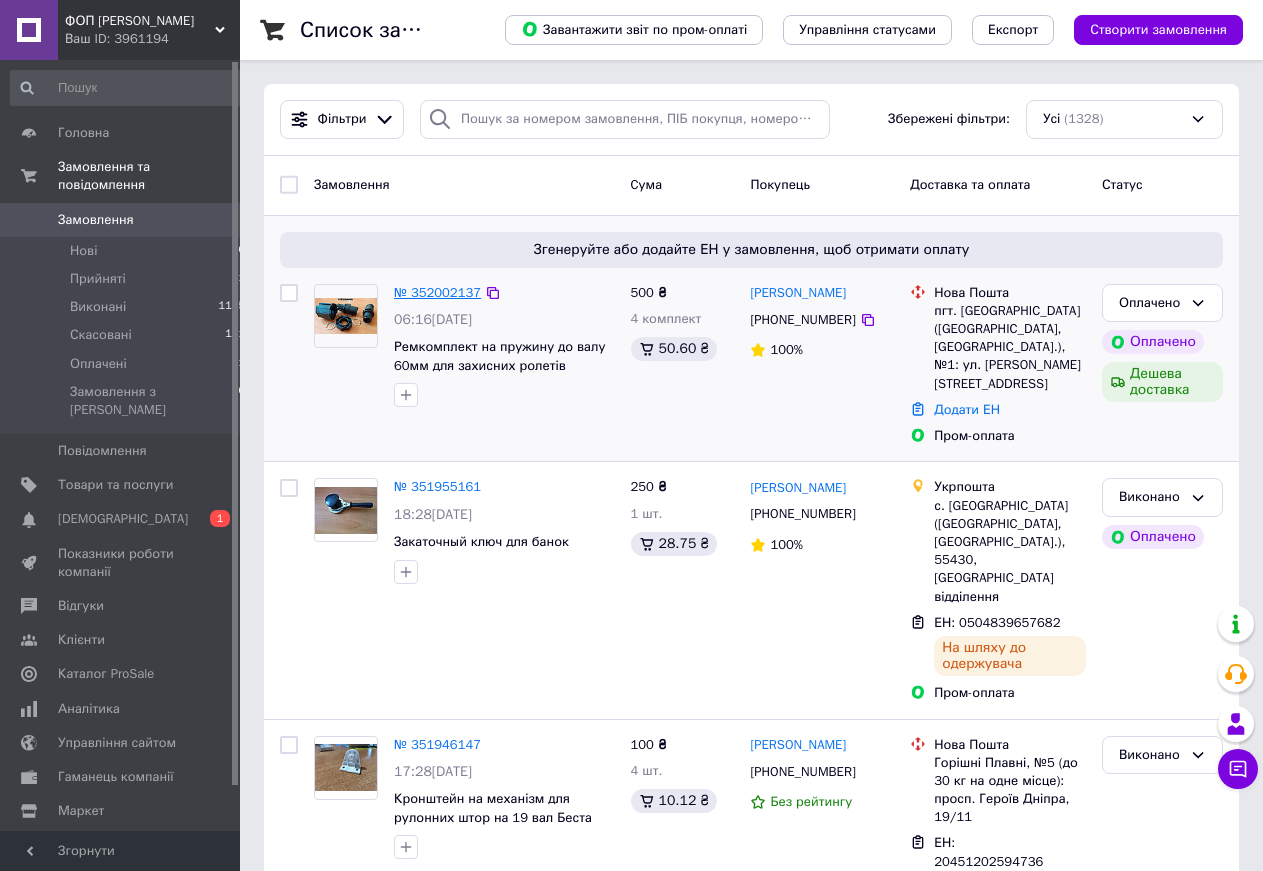 click on "№ 352002137" at bounding box center (437, 292) 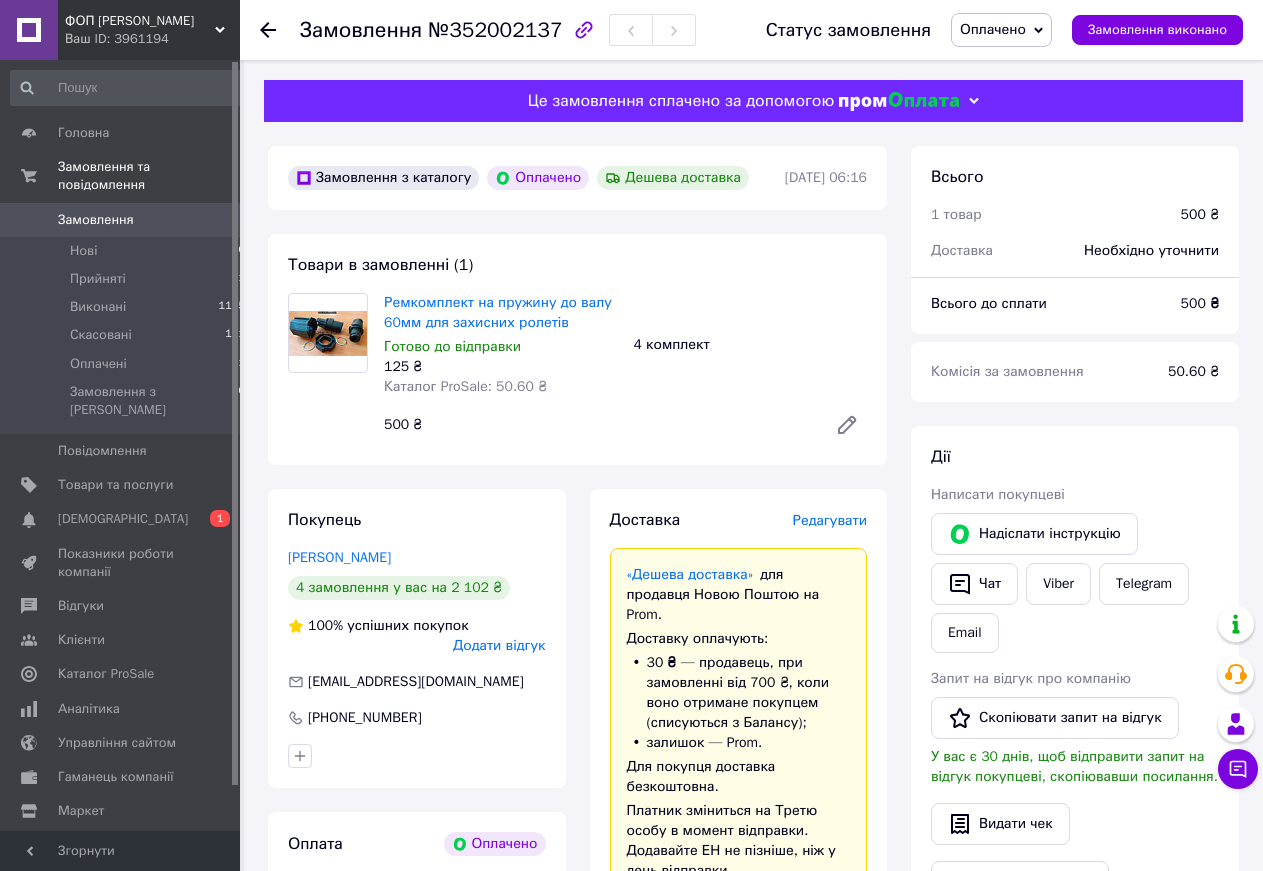 click on "Оплачено" at bounding box center [993, 29] 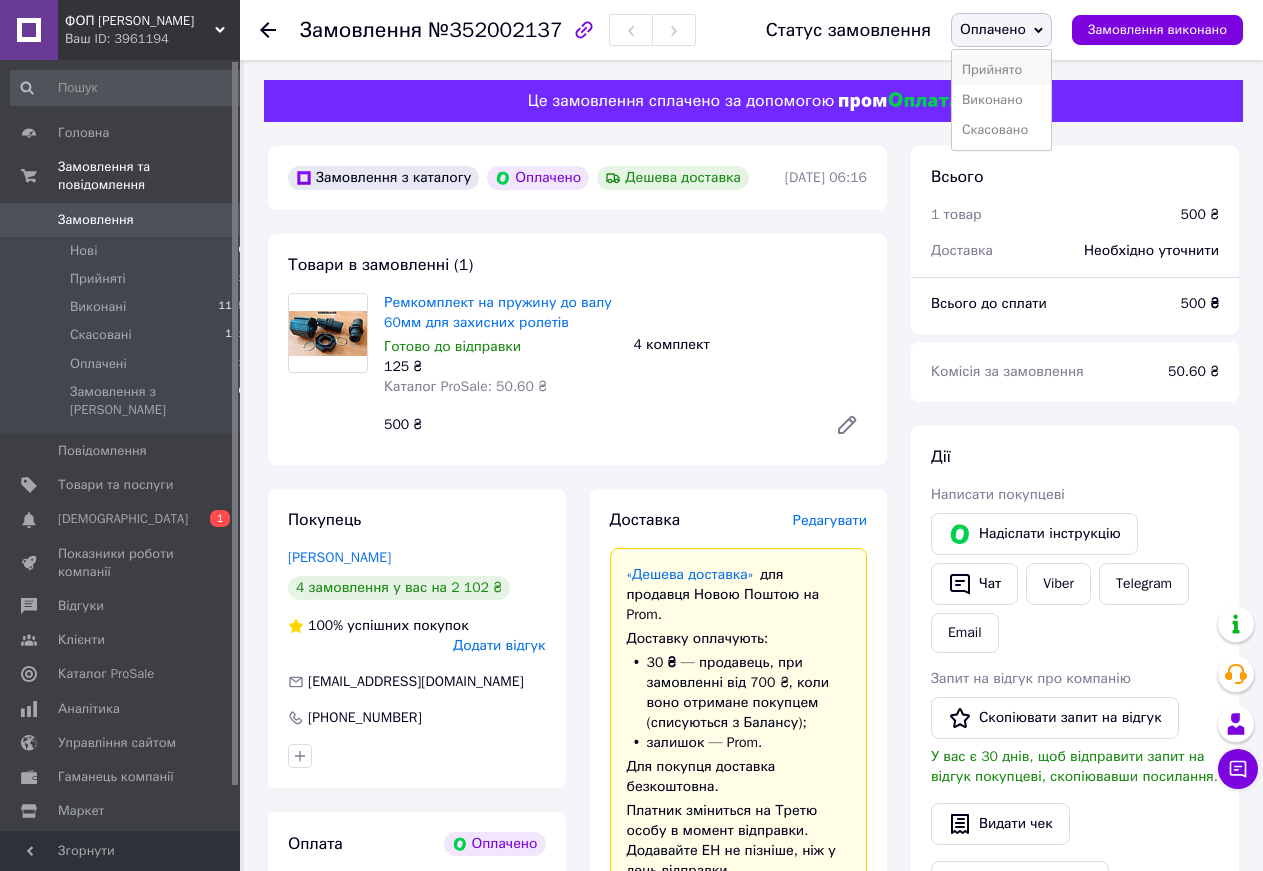 click on "Прийнято" at bounding box center [1001, 70] 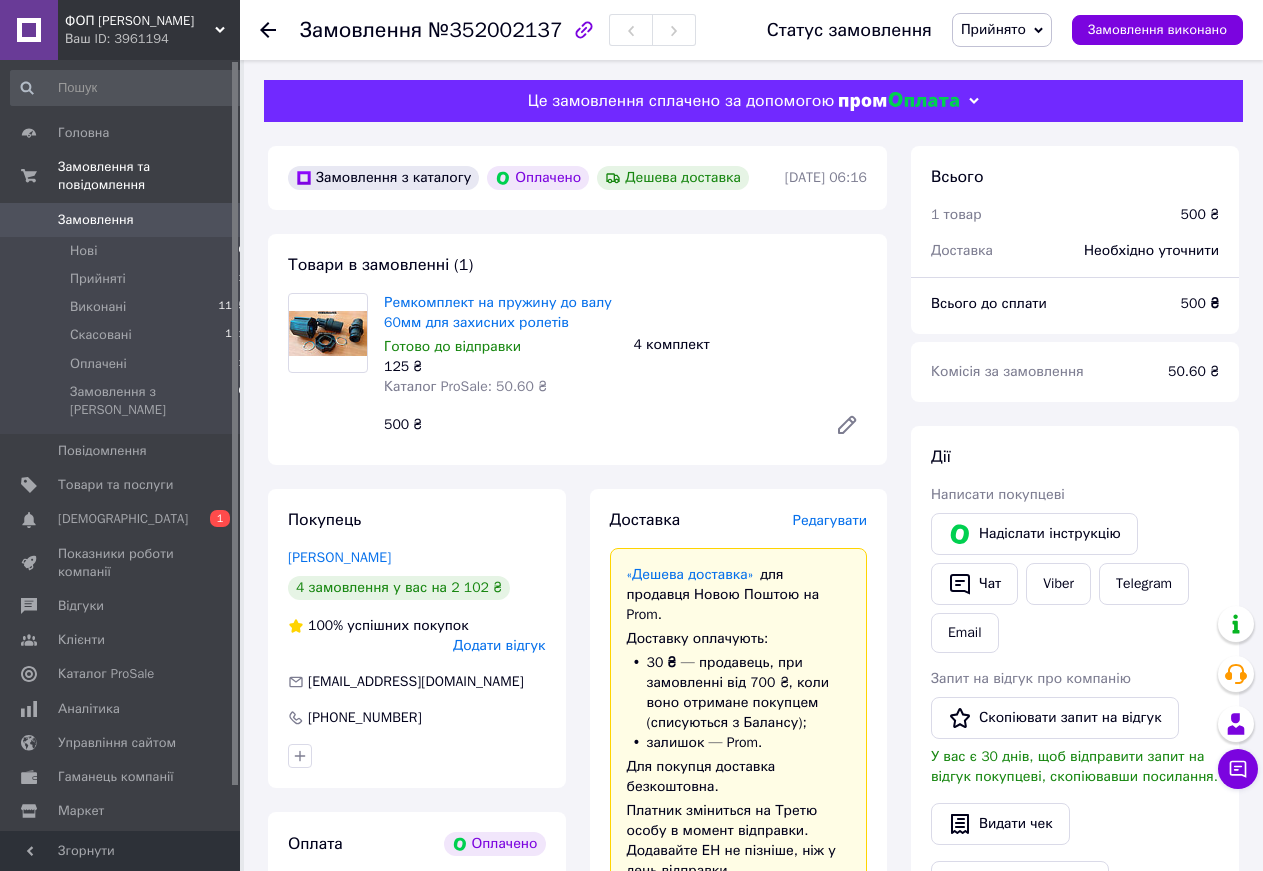 click 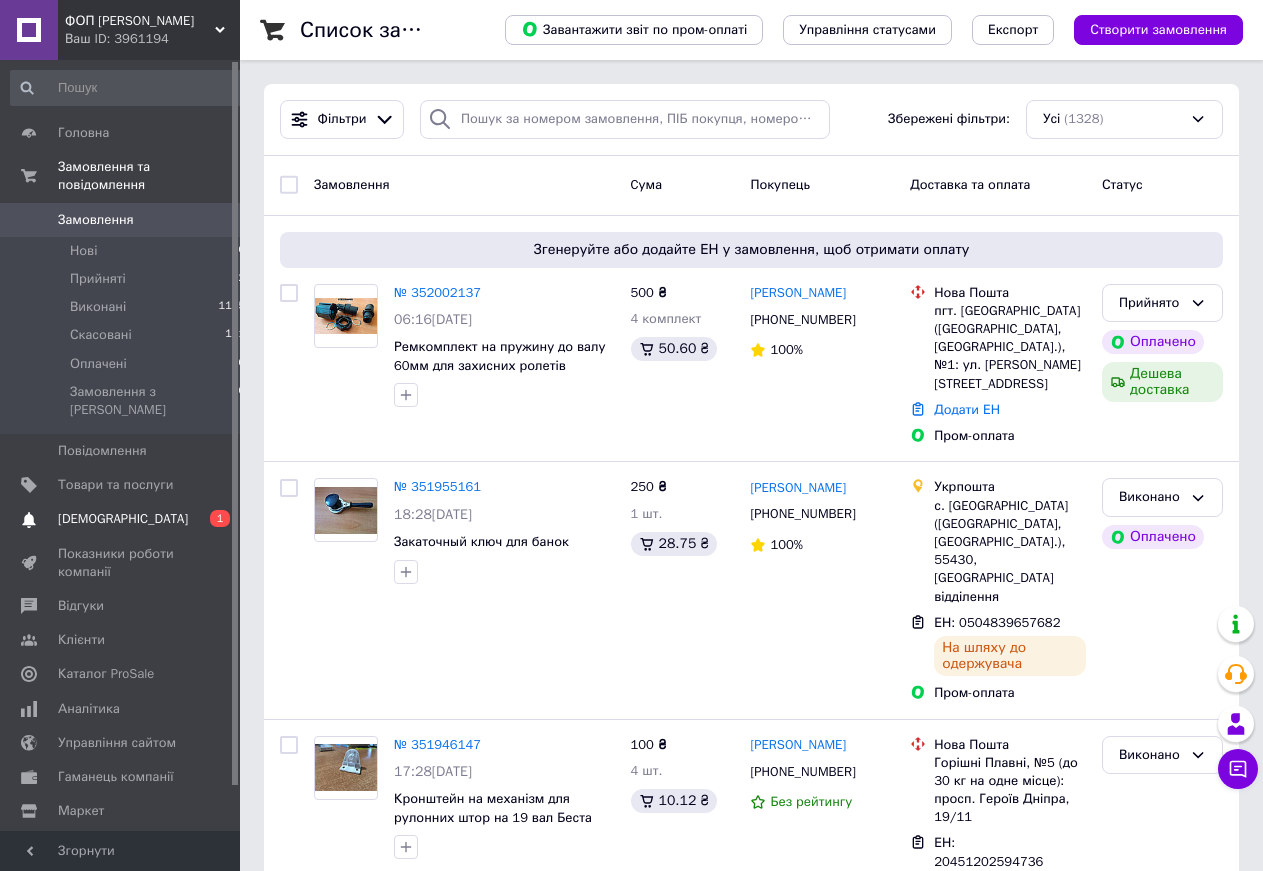 click on "[DEMOGRAPHIC_DATA]" at bounding box center [123, 519] 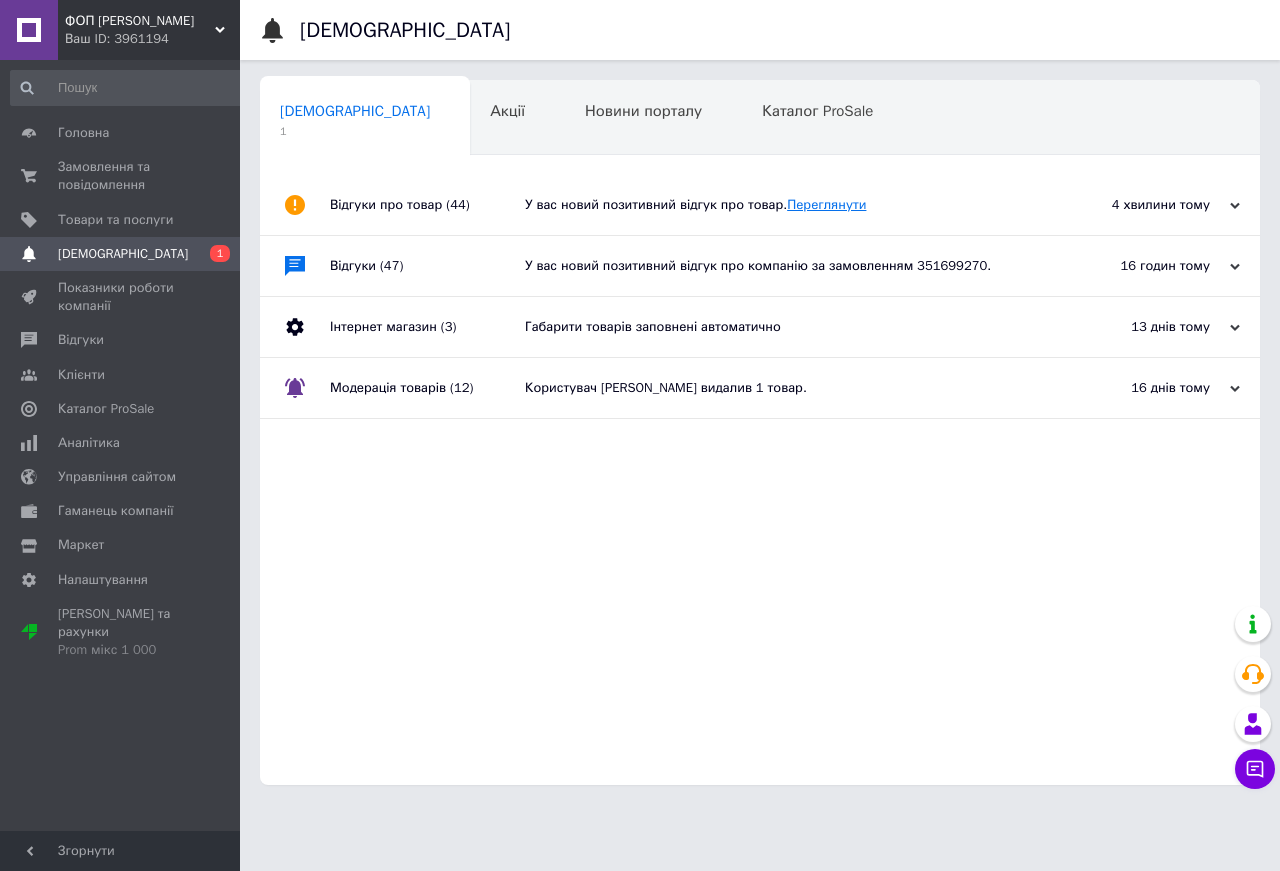 click on "Переглянути" at bounding box center [826, 204] 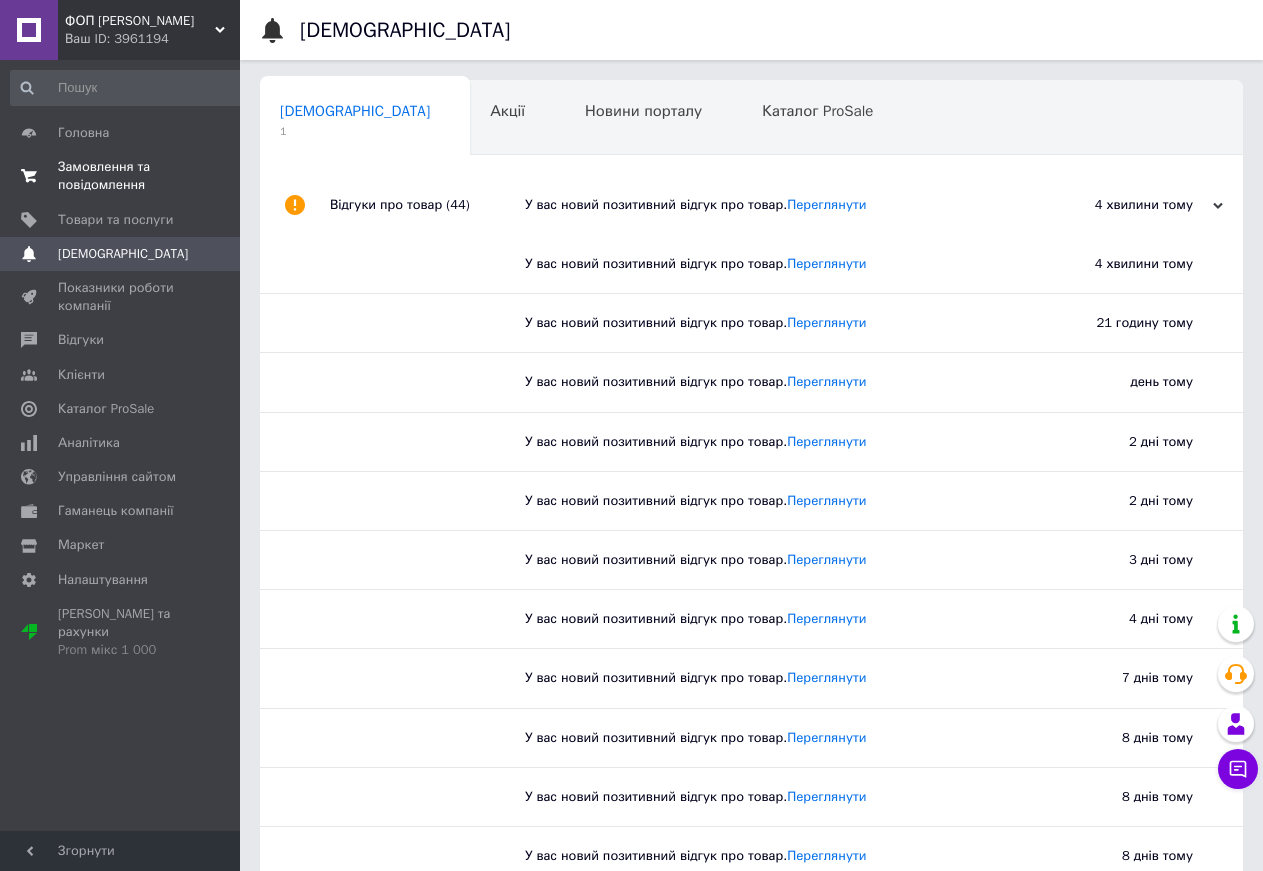 click on "Замовлення та повідомлення" at bounding box center (121, 176) 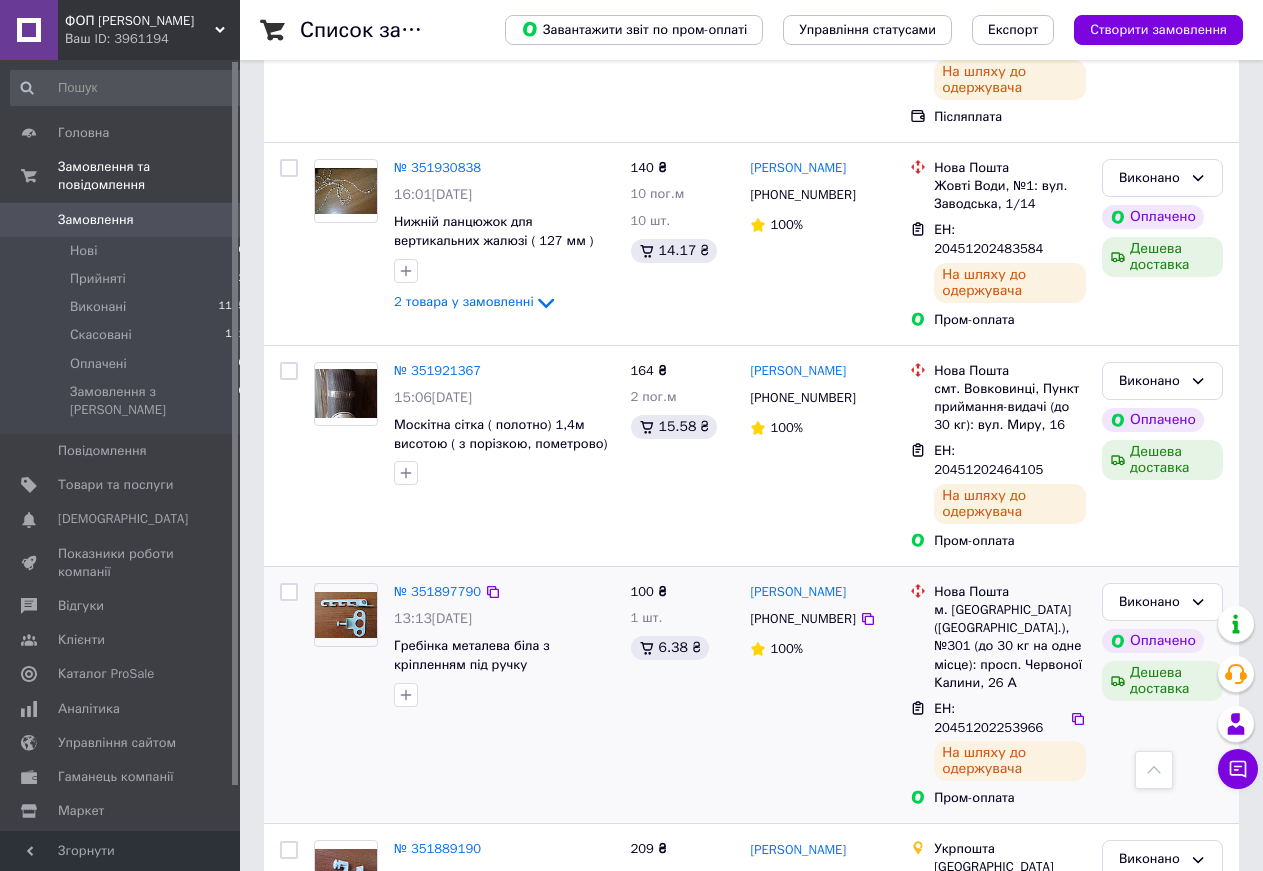 scroll, scrollTop: 1020, scrollLeft: 0, axis: vertical 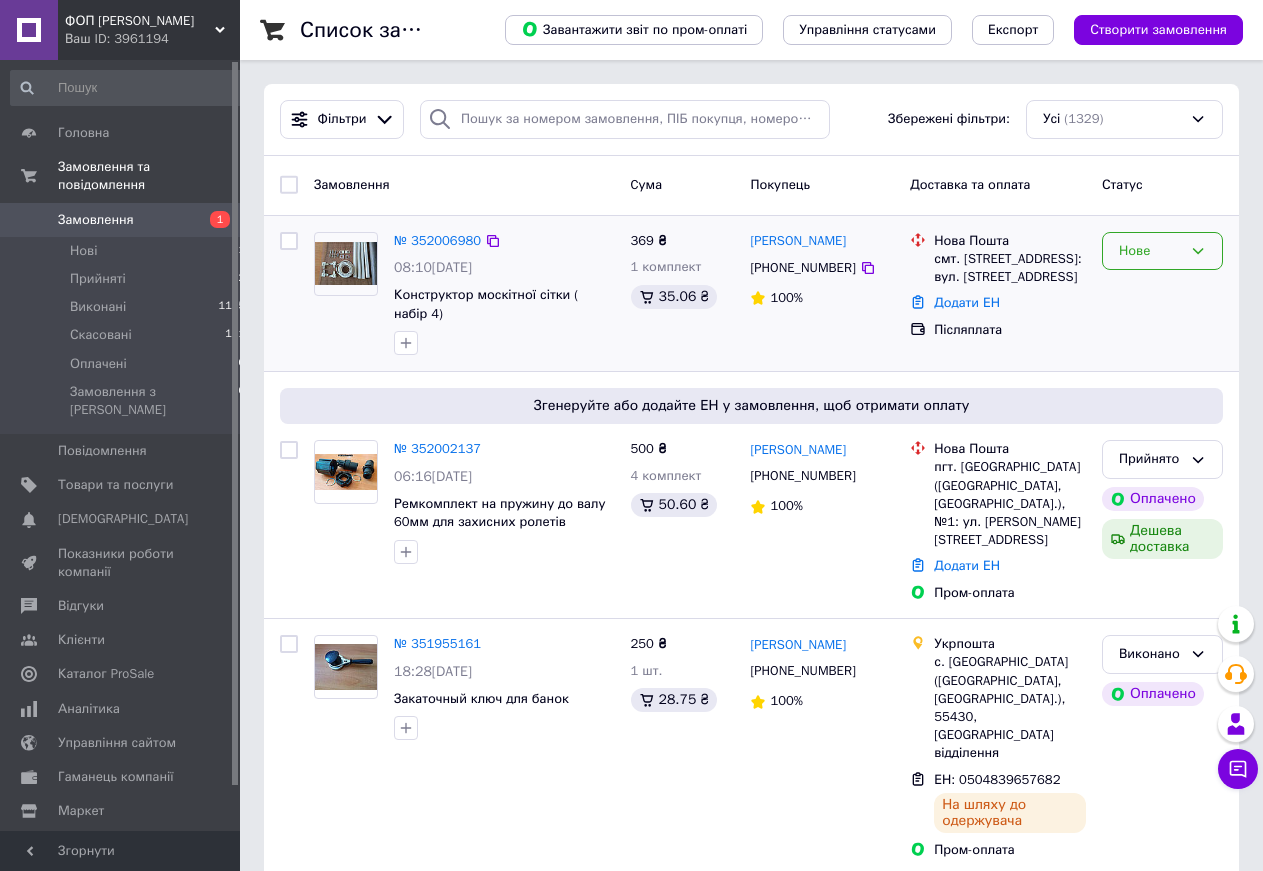click on "Нове" at bounding box center (1162, 251) 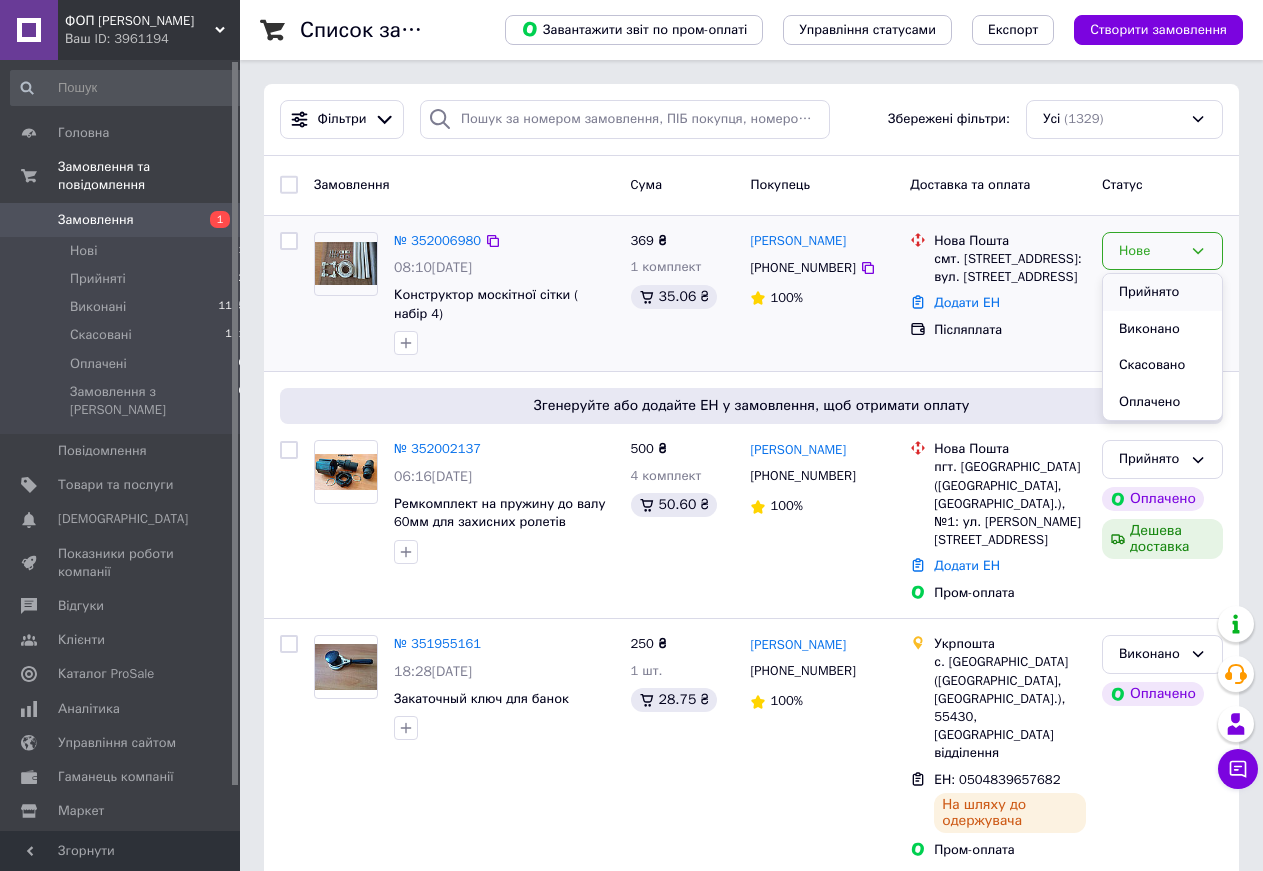click on "Прийнято" at bounding box center [1162, 292] 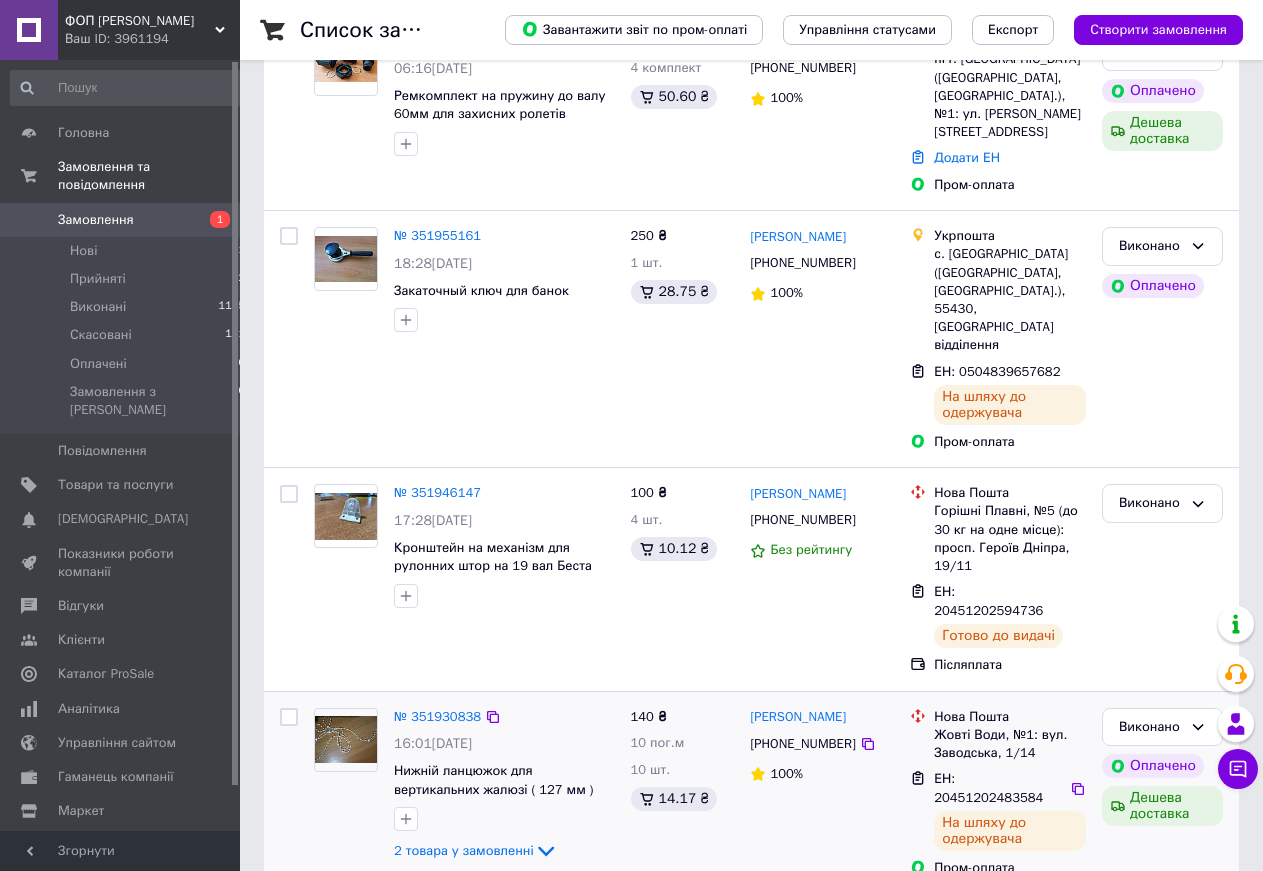 scroll, scrollTop: 0, scrollLeft: 0, axis: both 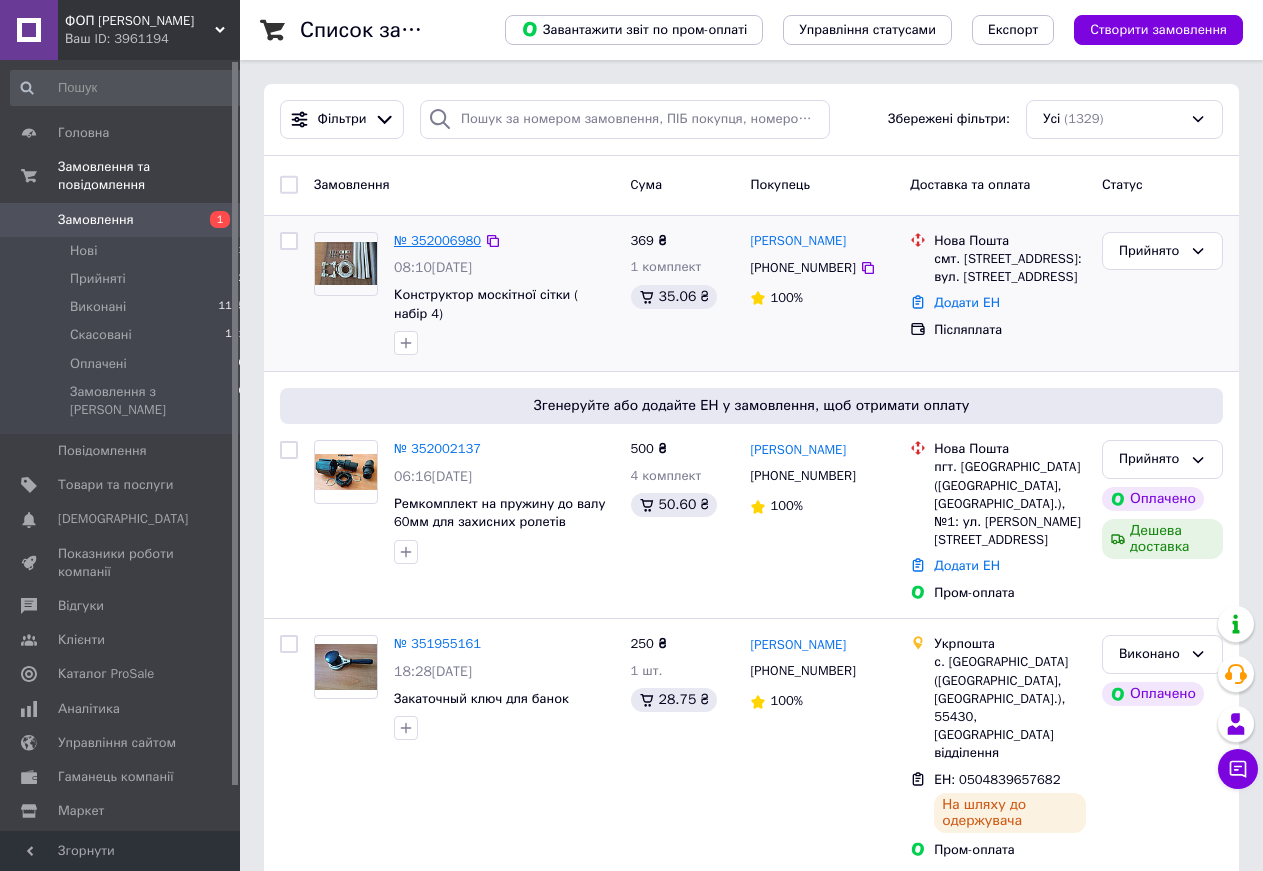 click on "№ 352006980" at bounding box center [437, 240] 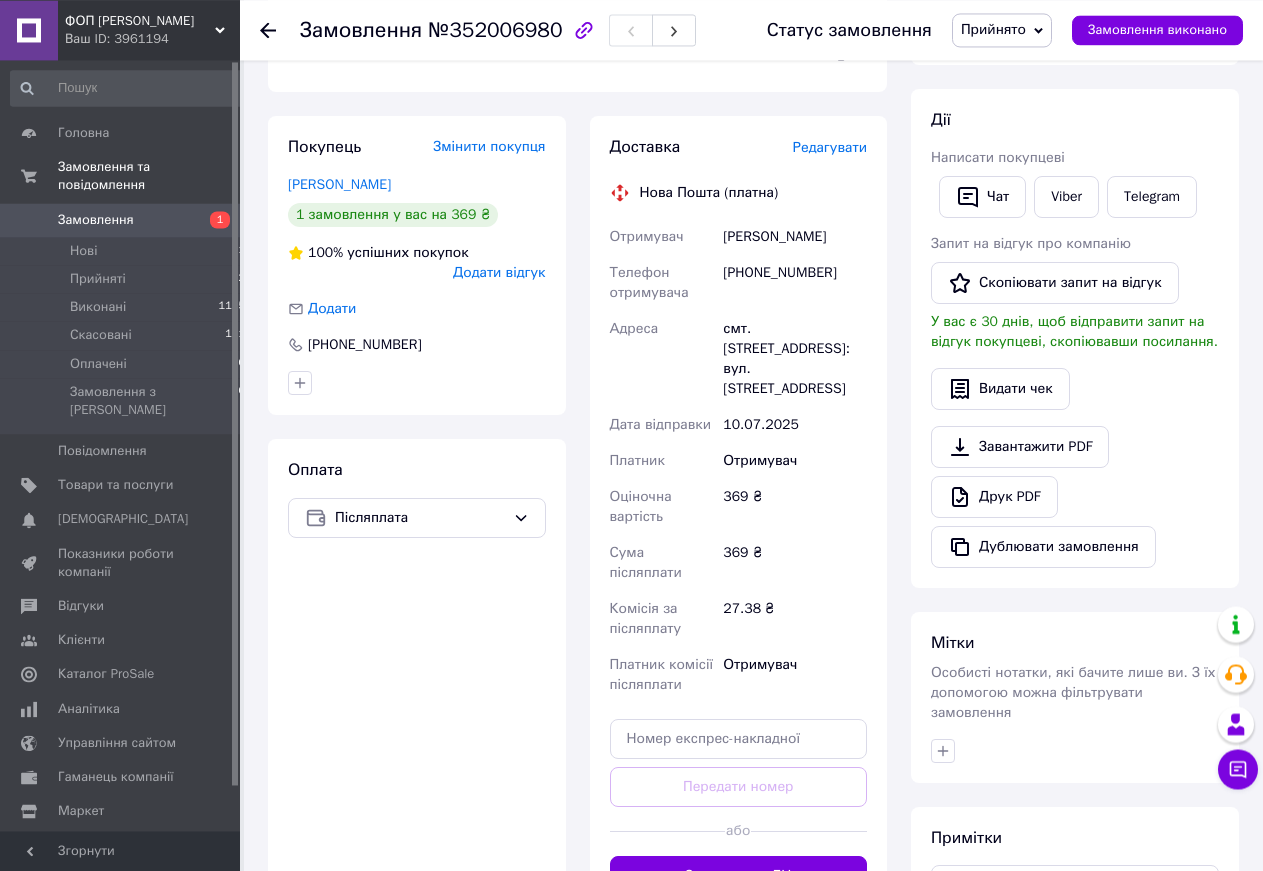 scroll, scrollTop: 102, scrollLeft: 0, axis: vertical 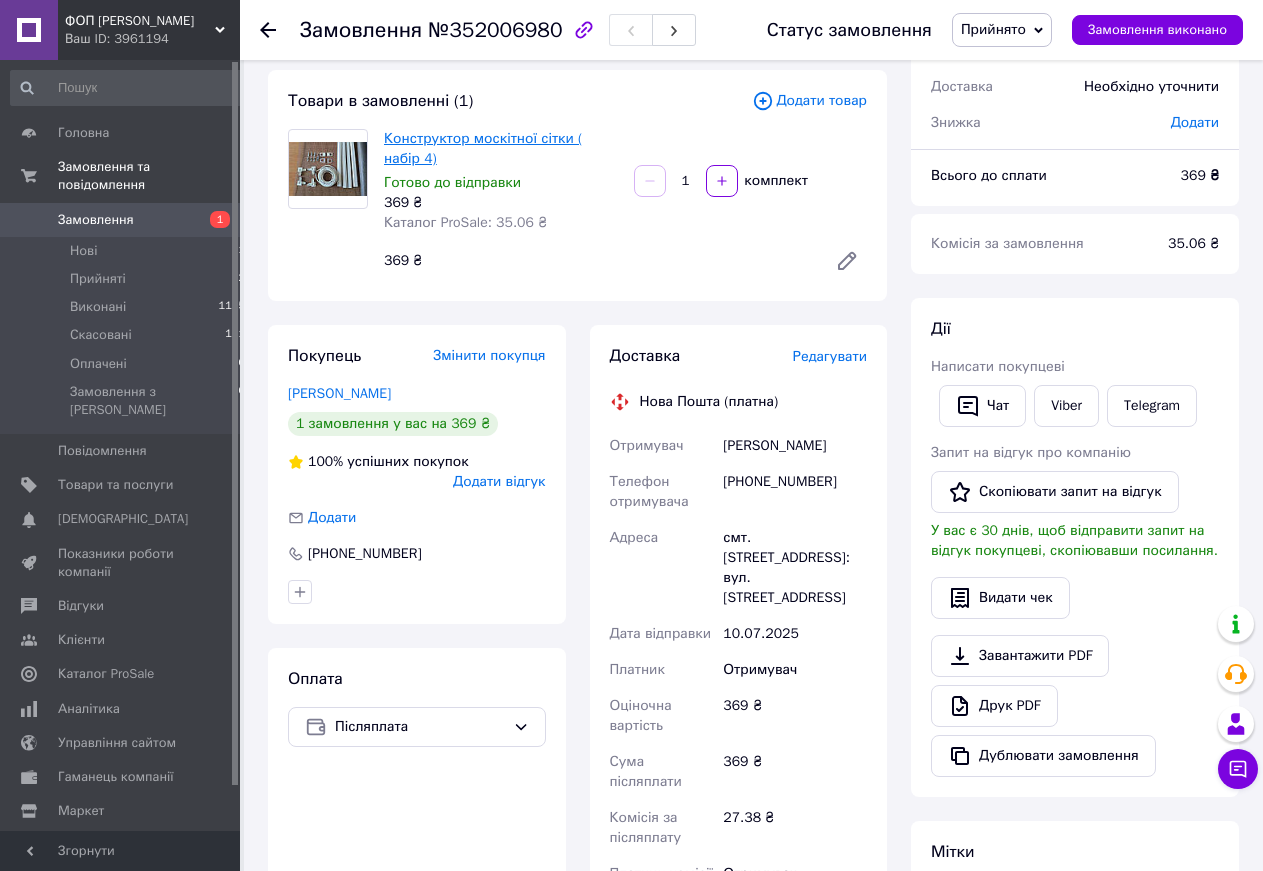 click on "Конструктор москітної сітки ( набір 4)" at bounding box center (483, 148) 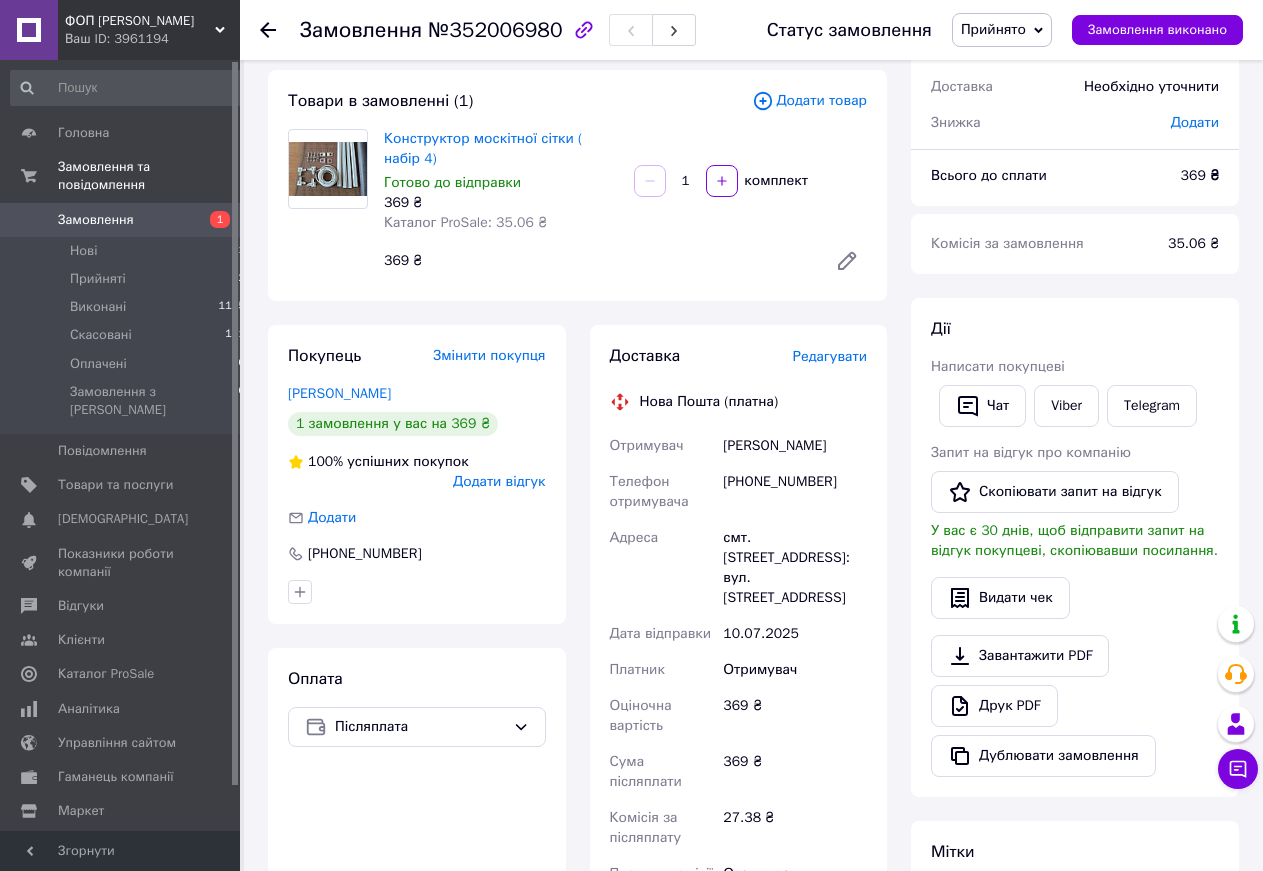 click 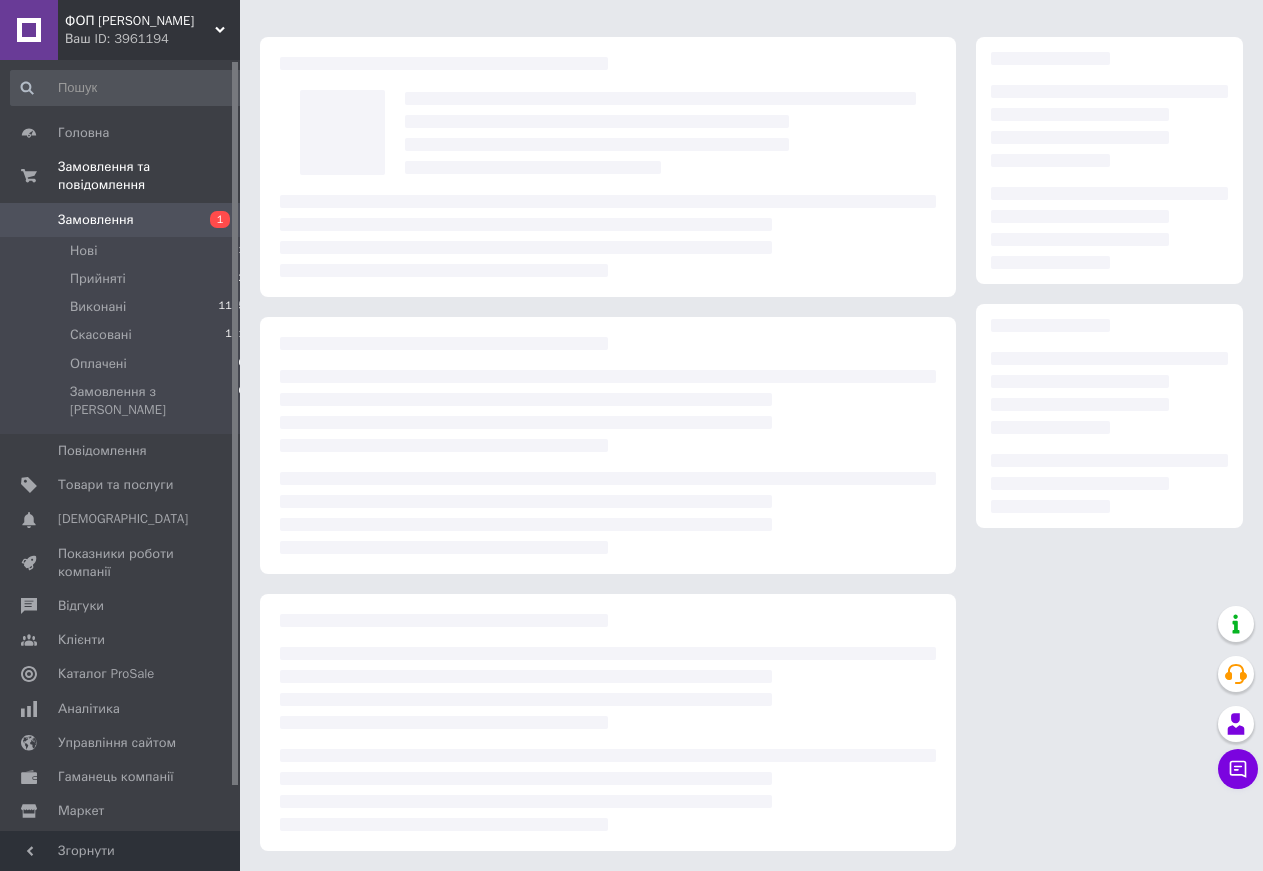 scroll, scrollTop: 0, scrollLeft: 0, axis: both 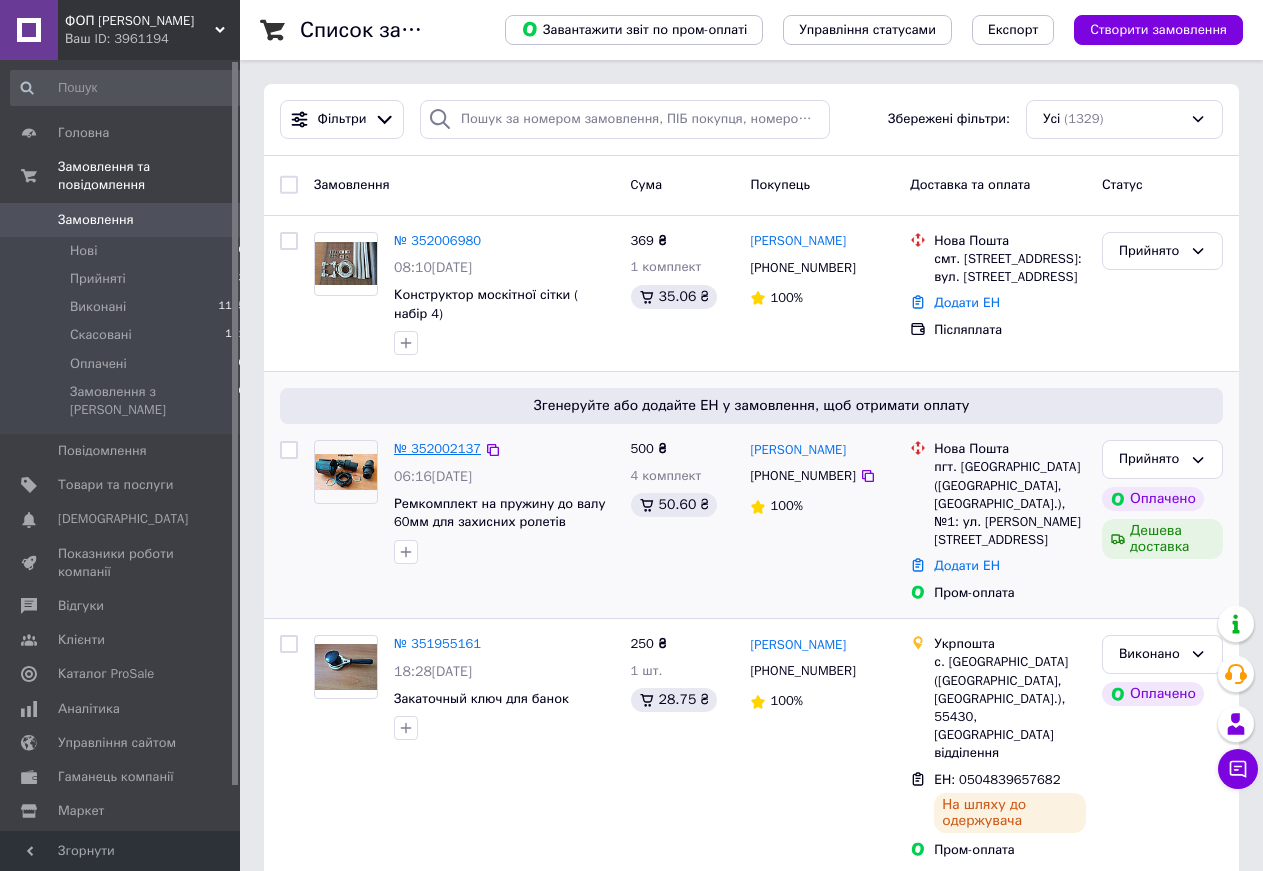 click on "№ 352002137" at bounding box center [437, 448] 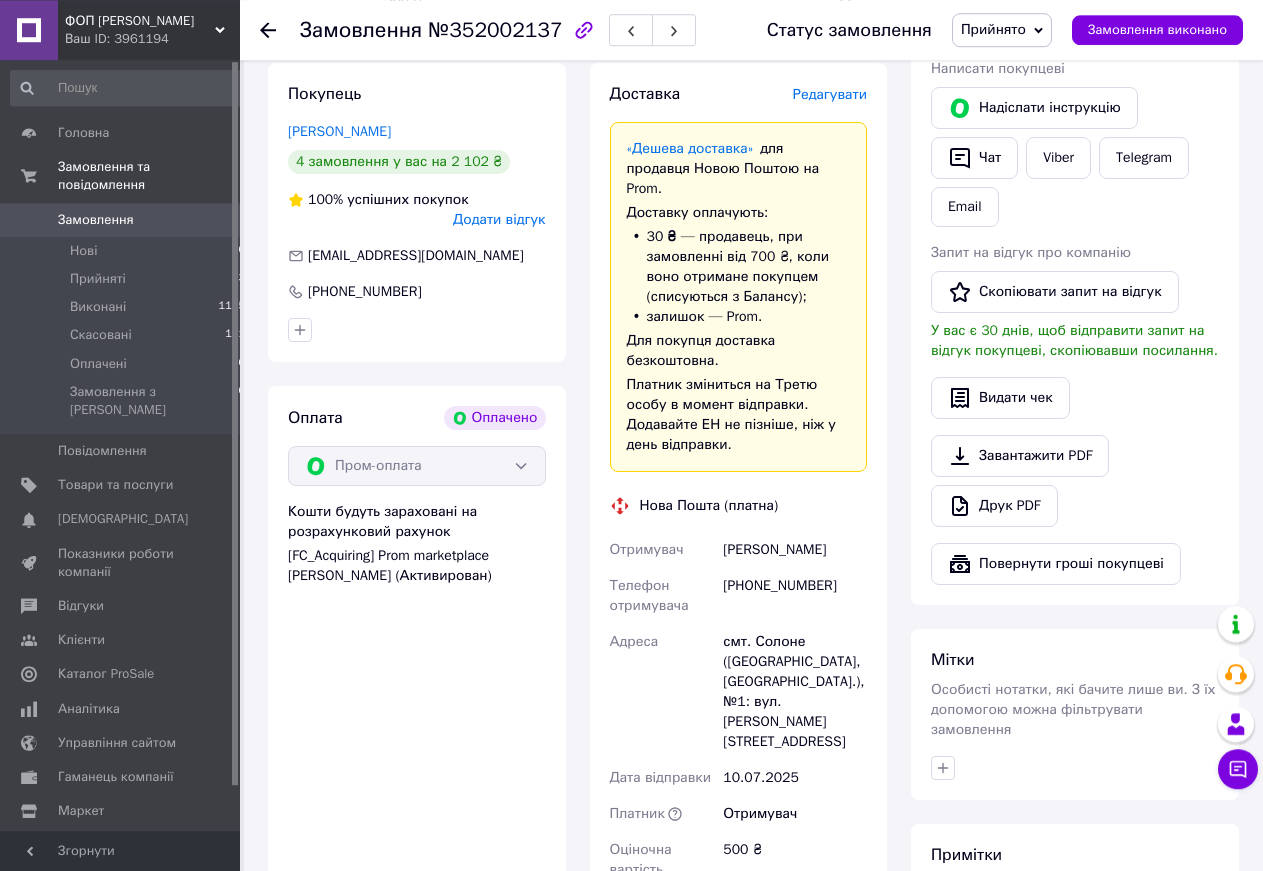 scroll, scrollTop: 612, scrollLeft: 0, axis: vertical 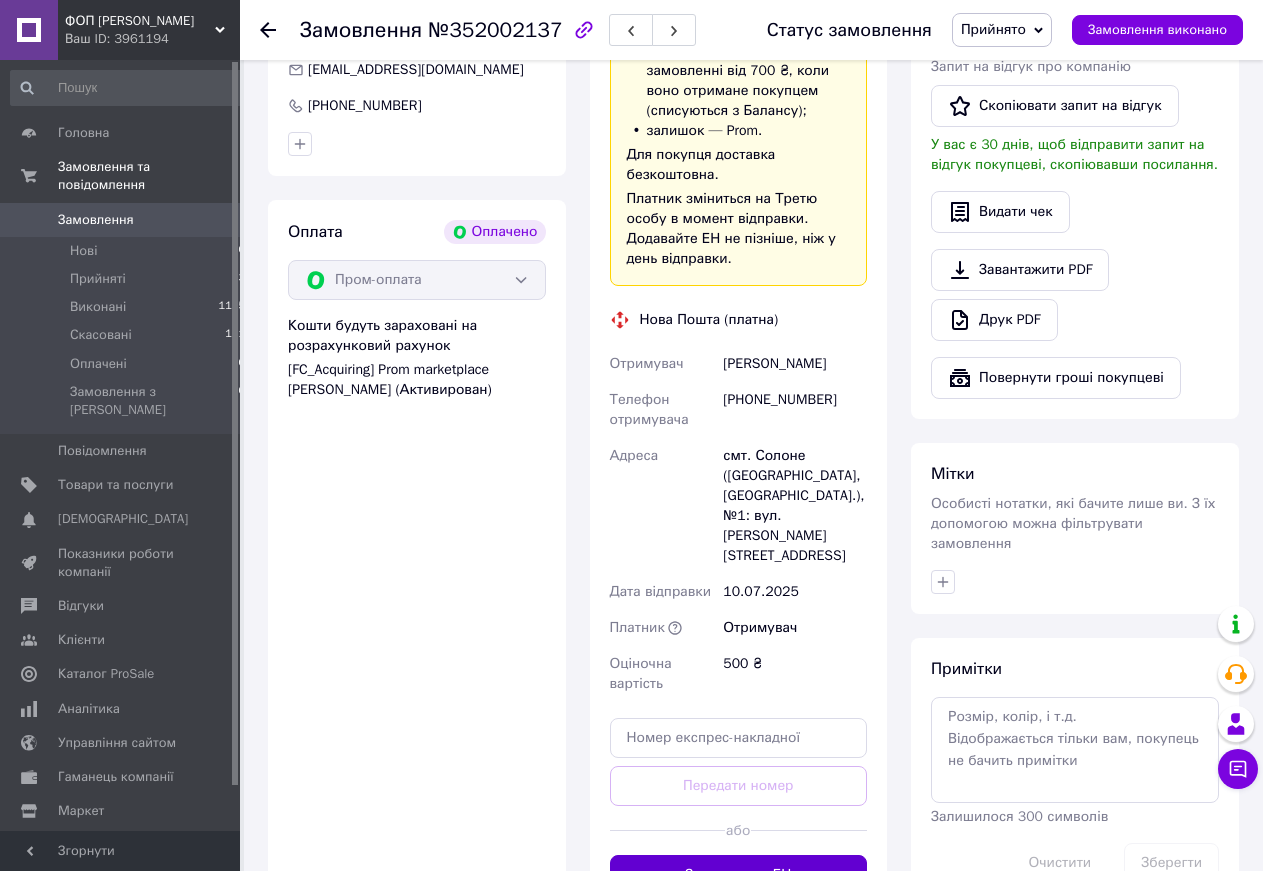 click on "Згенерувати ЕН" at bounding box center [739, 875] 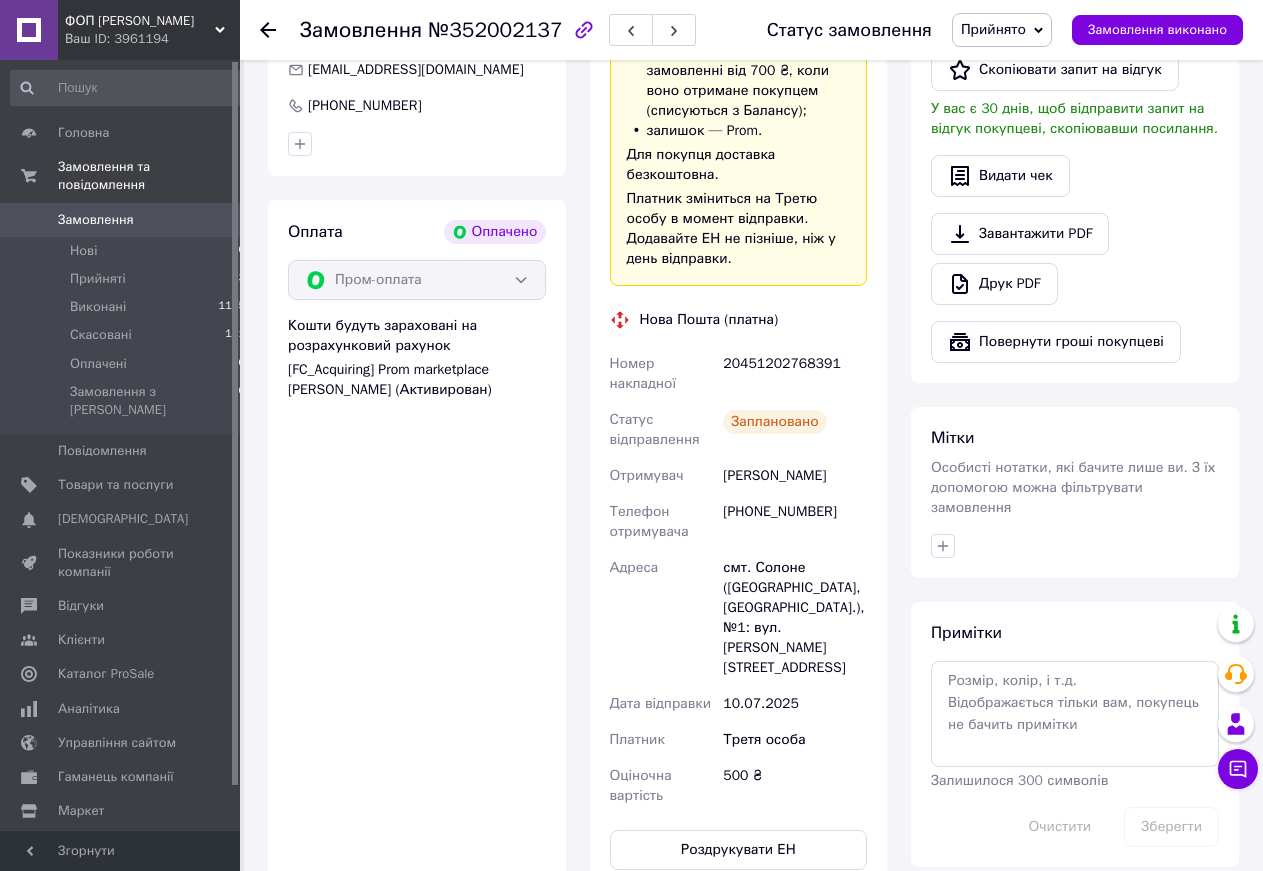click at bounding box center (280, 30) 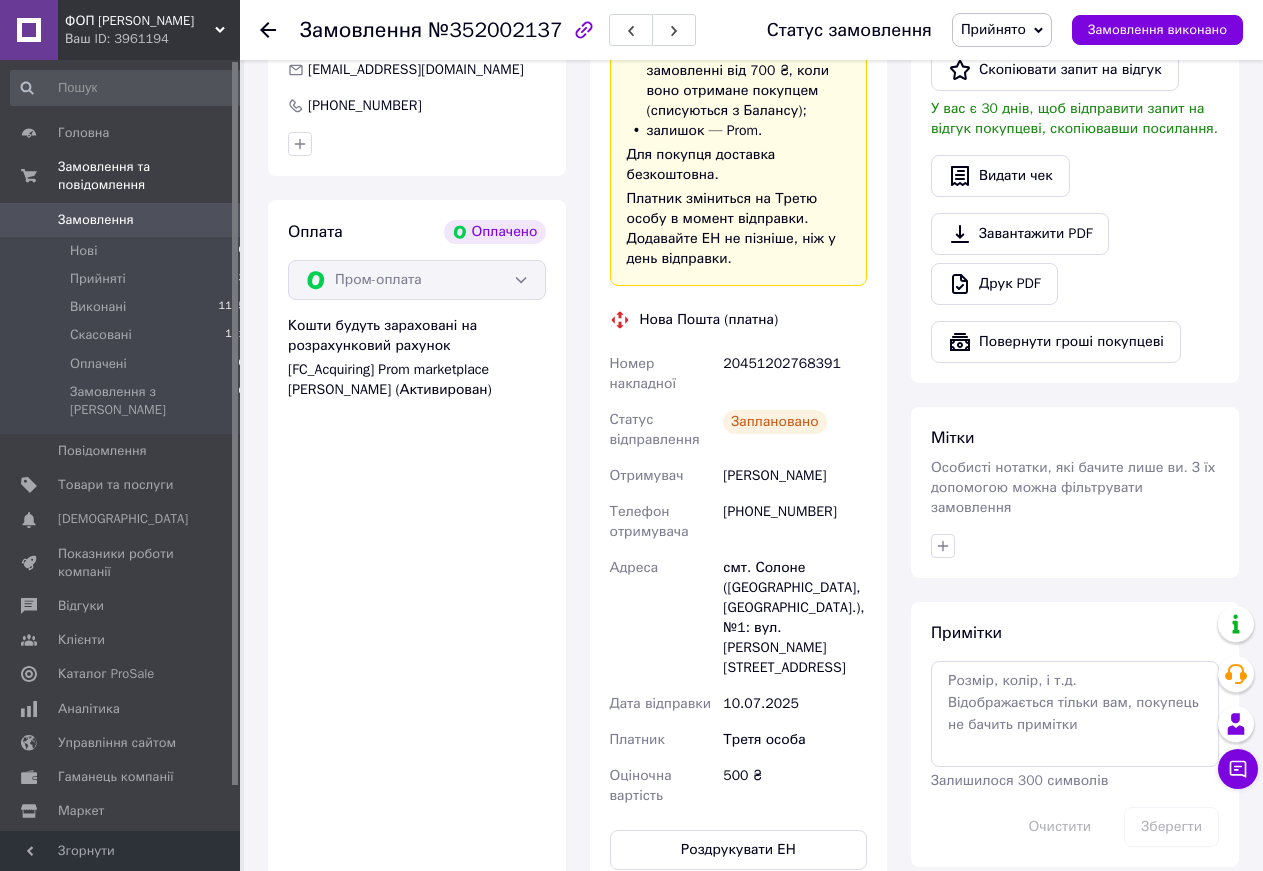 scroll, scrollTop: 204, scrollLeft: 0, axis: vertical 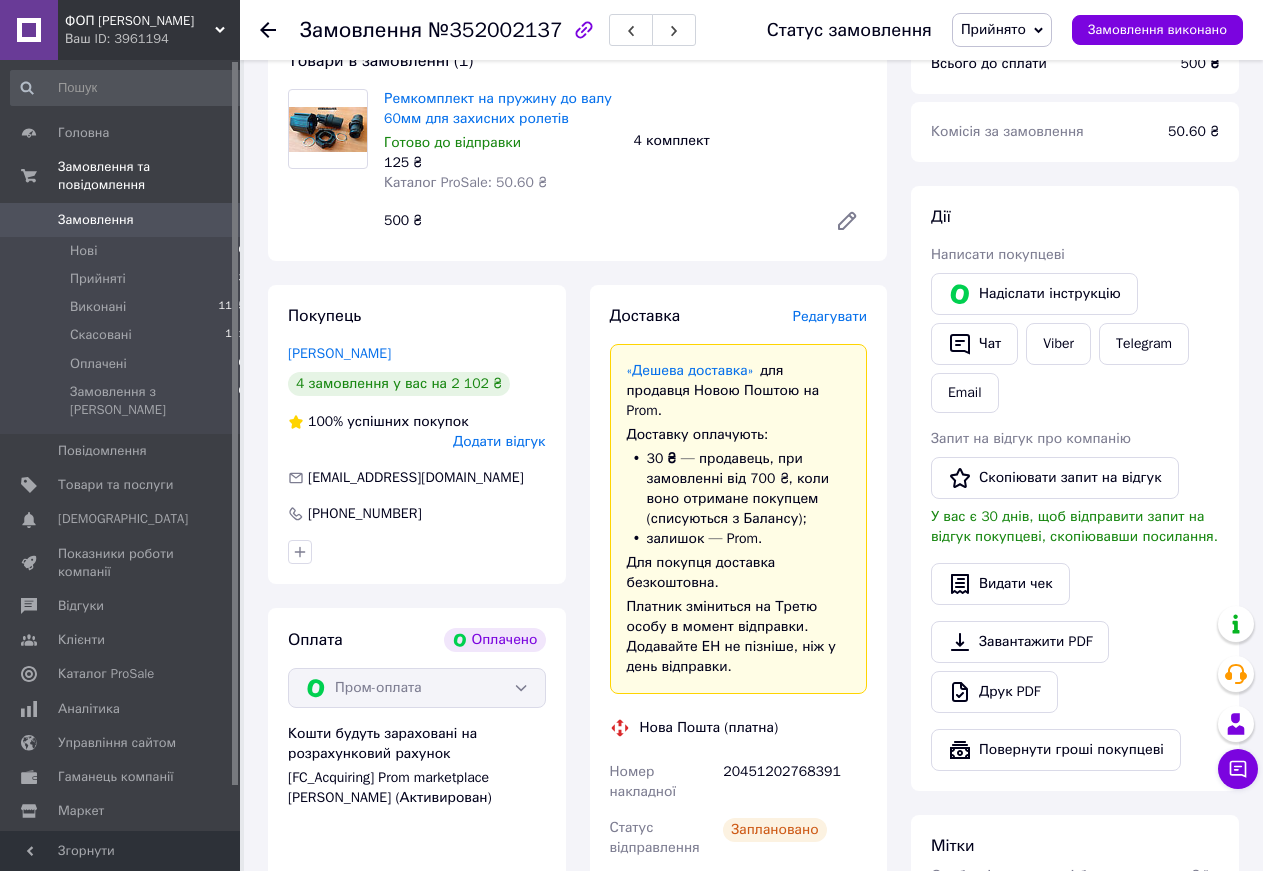 click 